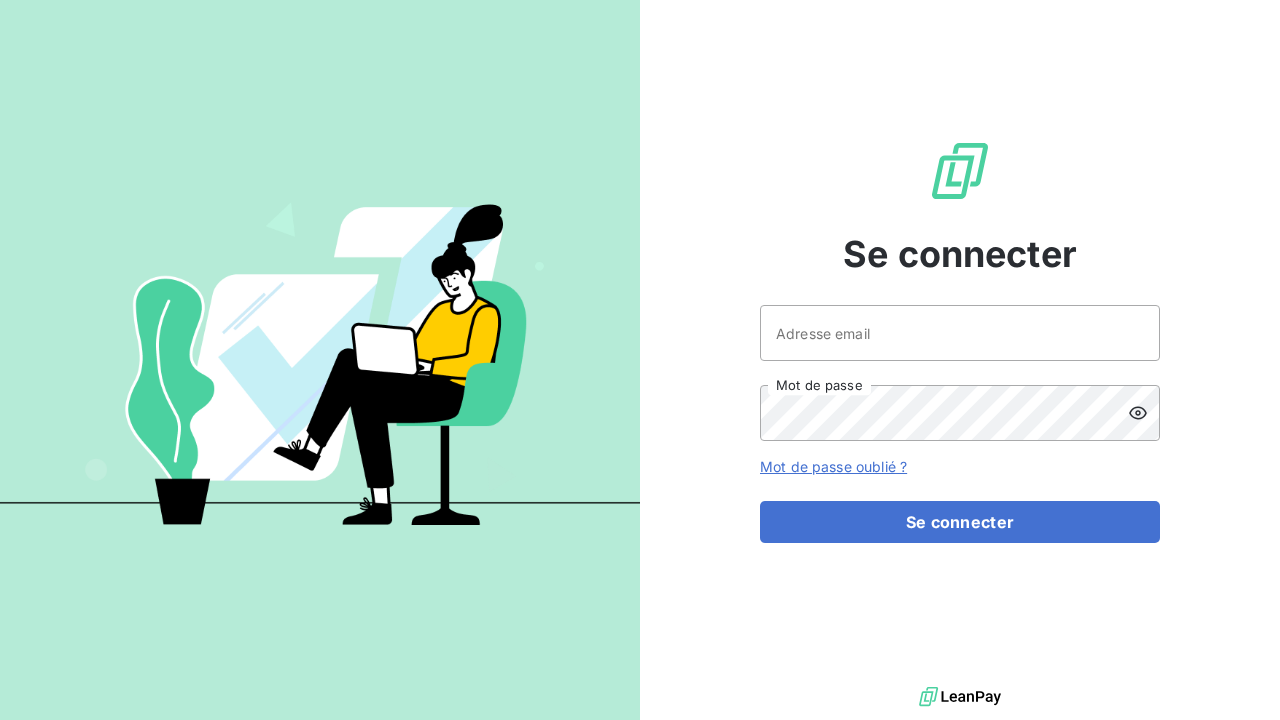 scroll, scrollTop: 0, scrollLeft: 0, axis: both 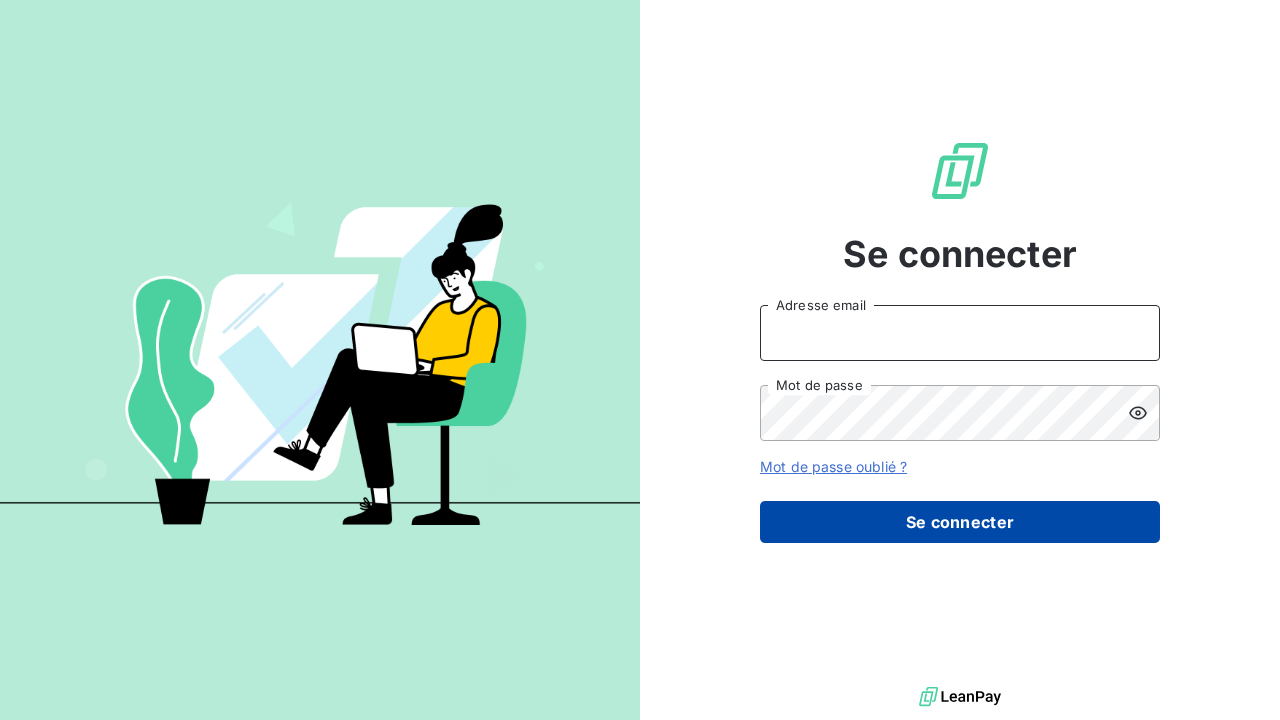 type on "[EMAIL]" 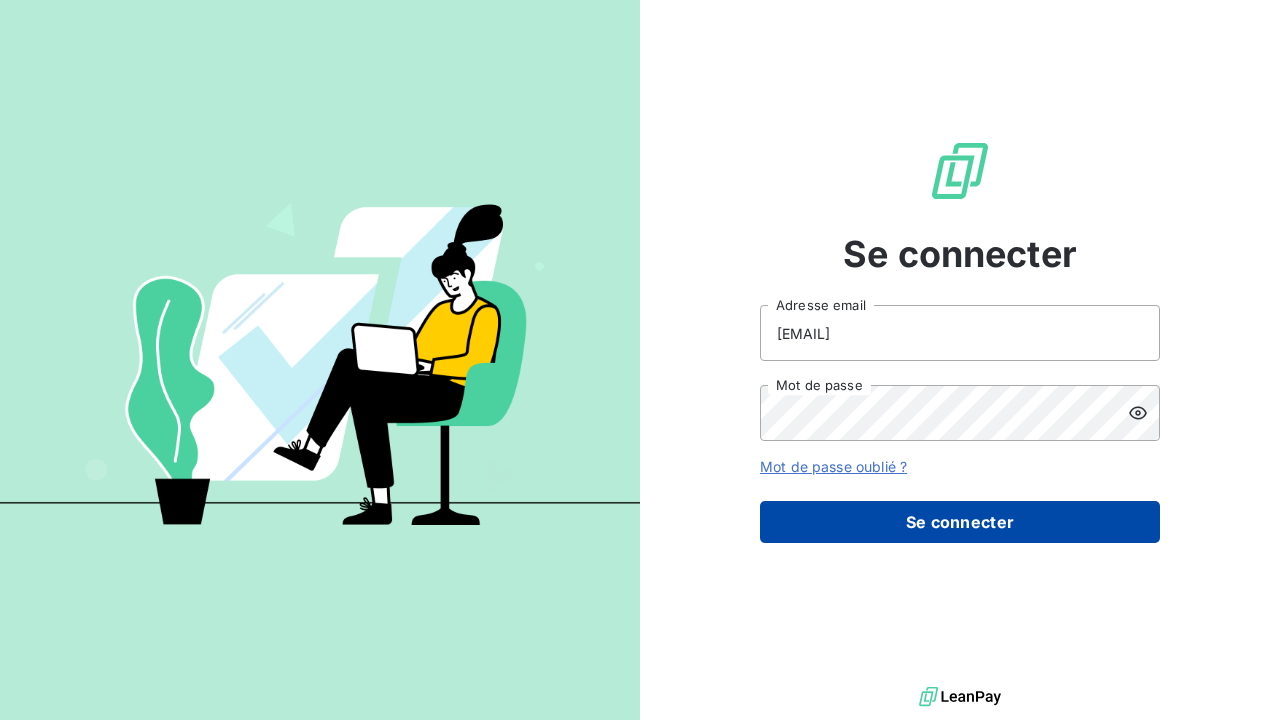 click on "Se connecter" at bounding box center [960, 522] 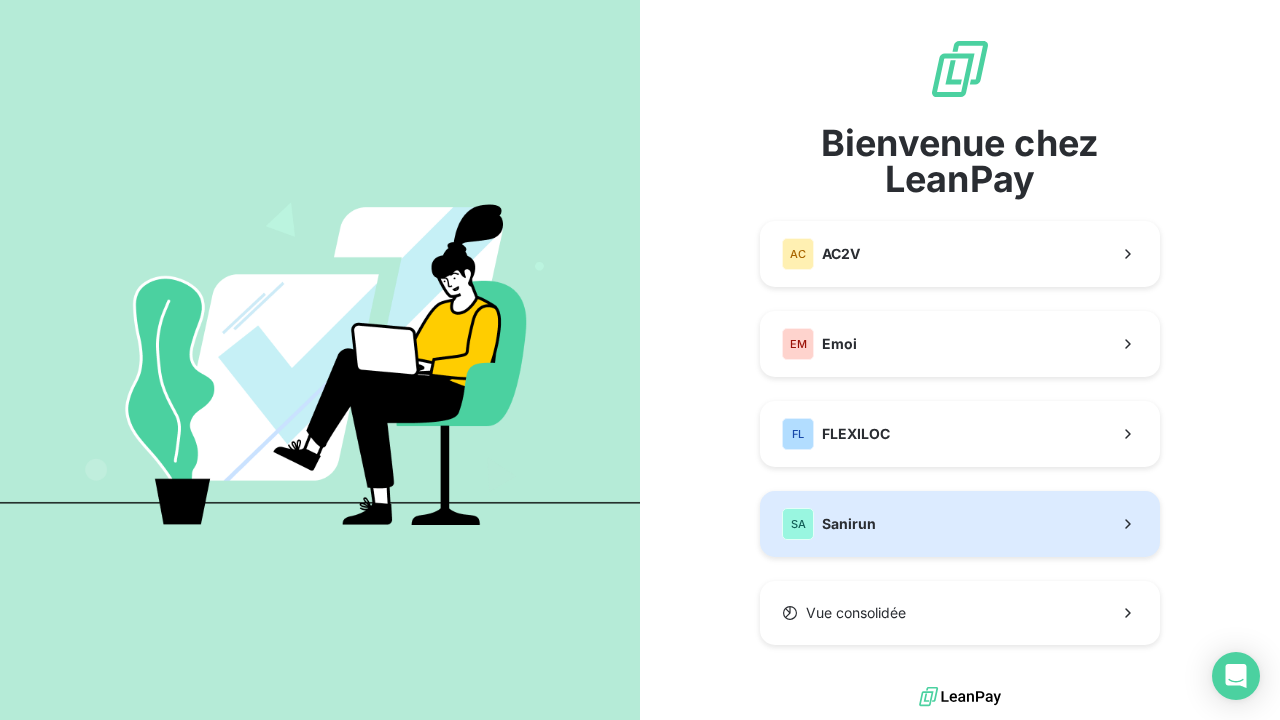 click on "SA Sanirun" at bounding box center [960, 524] 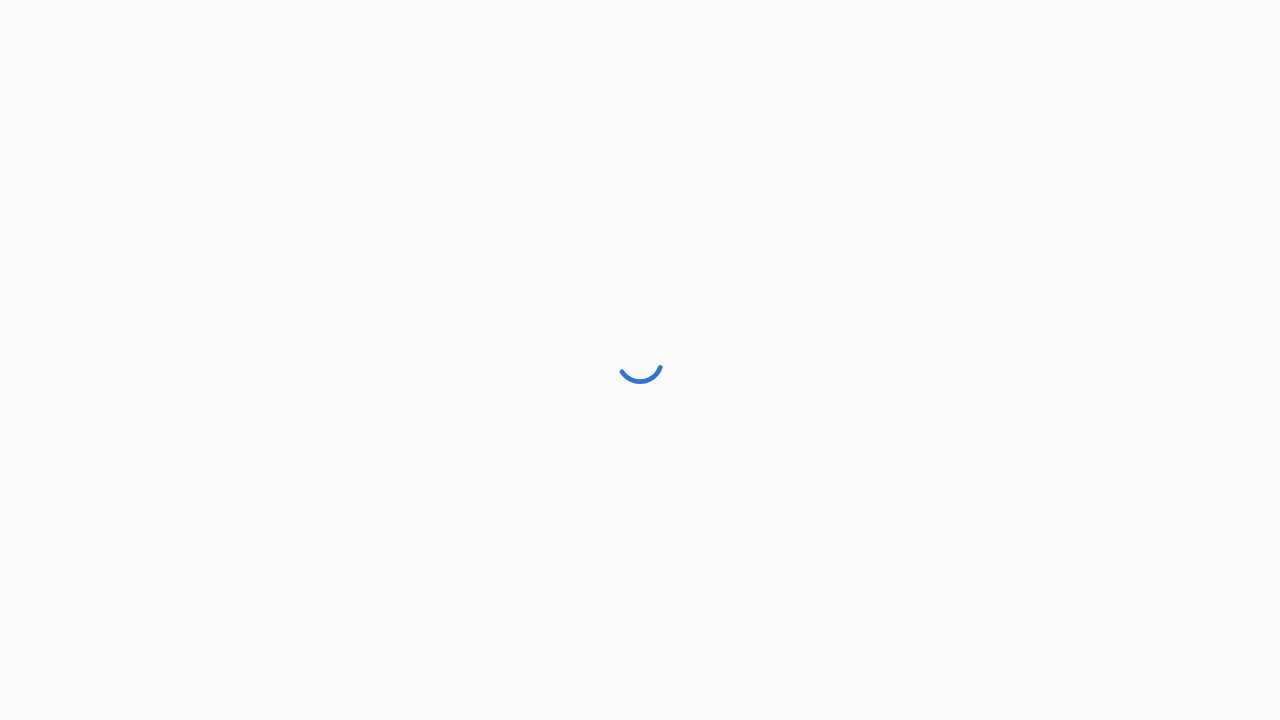 scroll, scrollTop: 0, scrollLeft: 0, axis: both 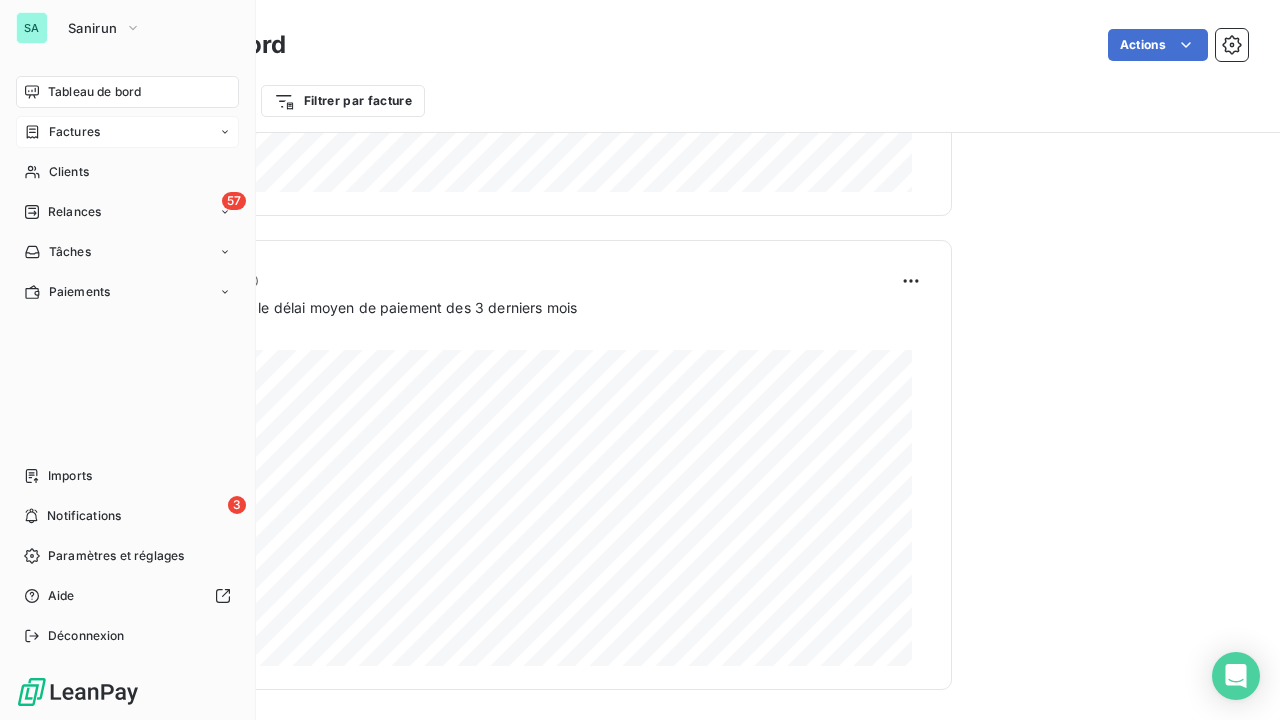 click on "Factures" at bounding box center (127, 132) 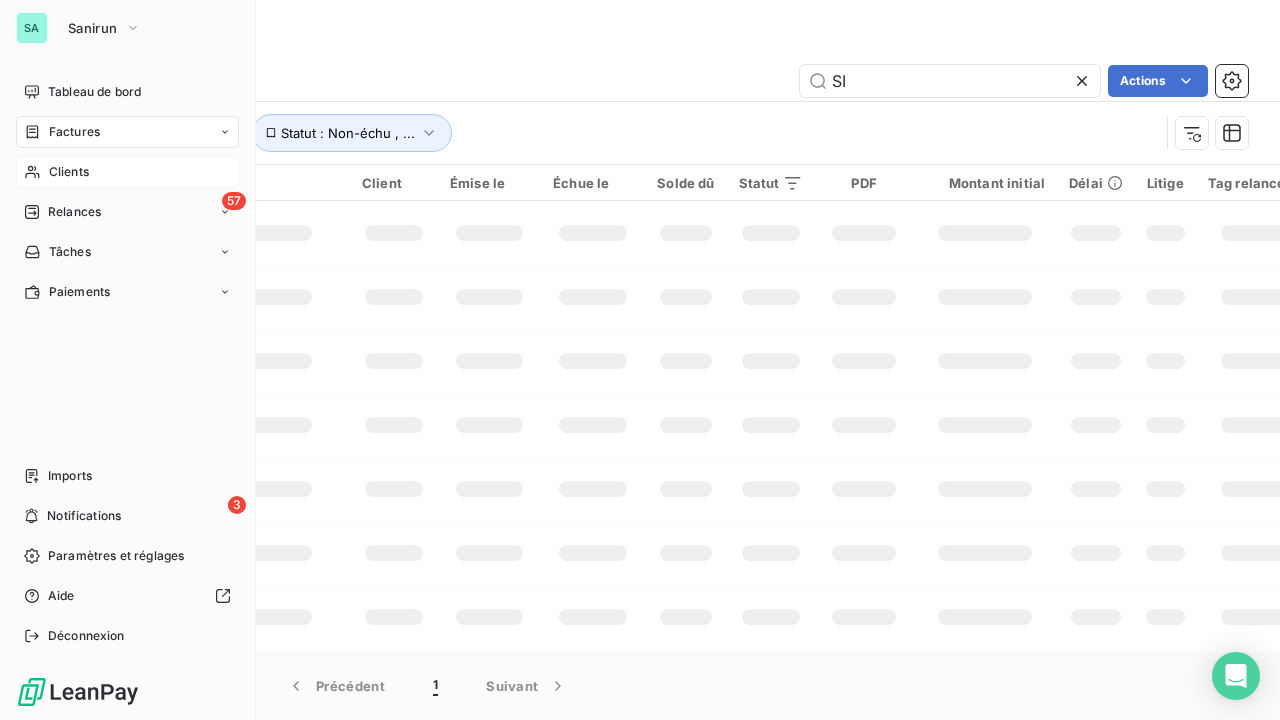click on "Clients" at bounding box center [69, 172] 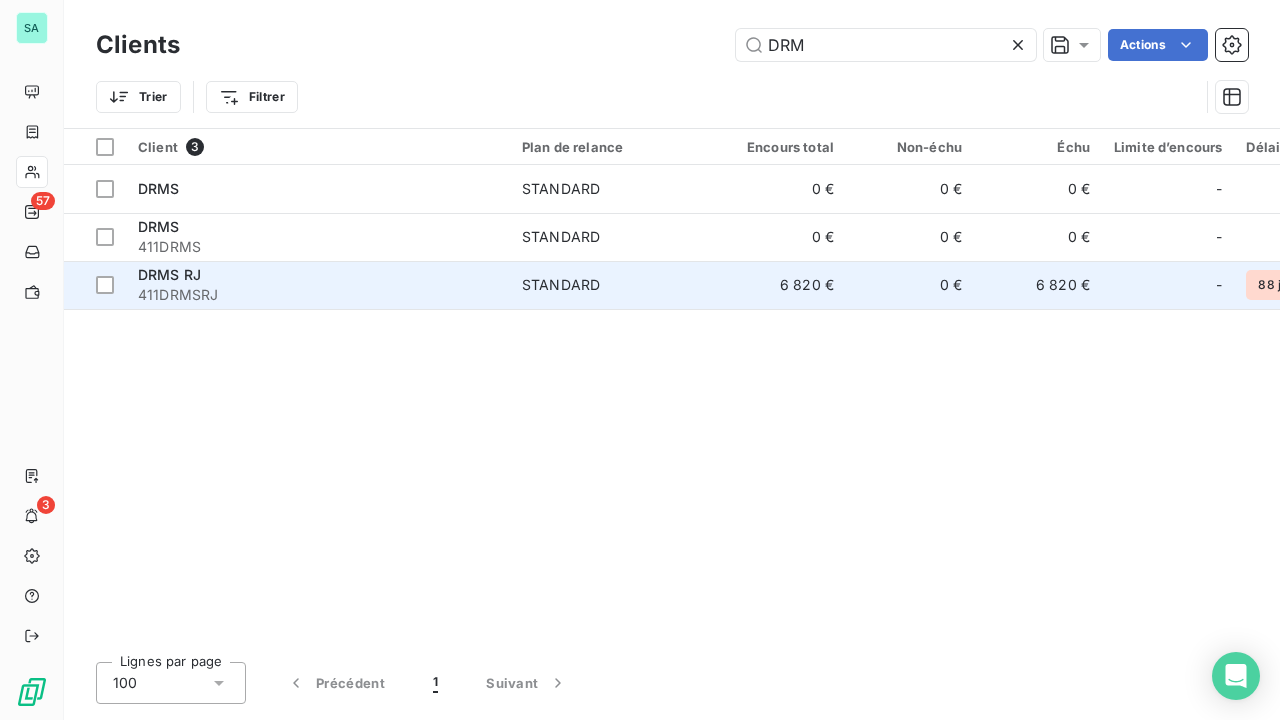 type on "DRM" 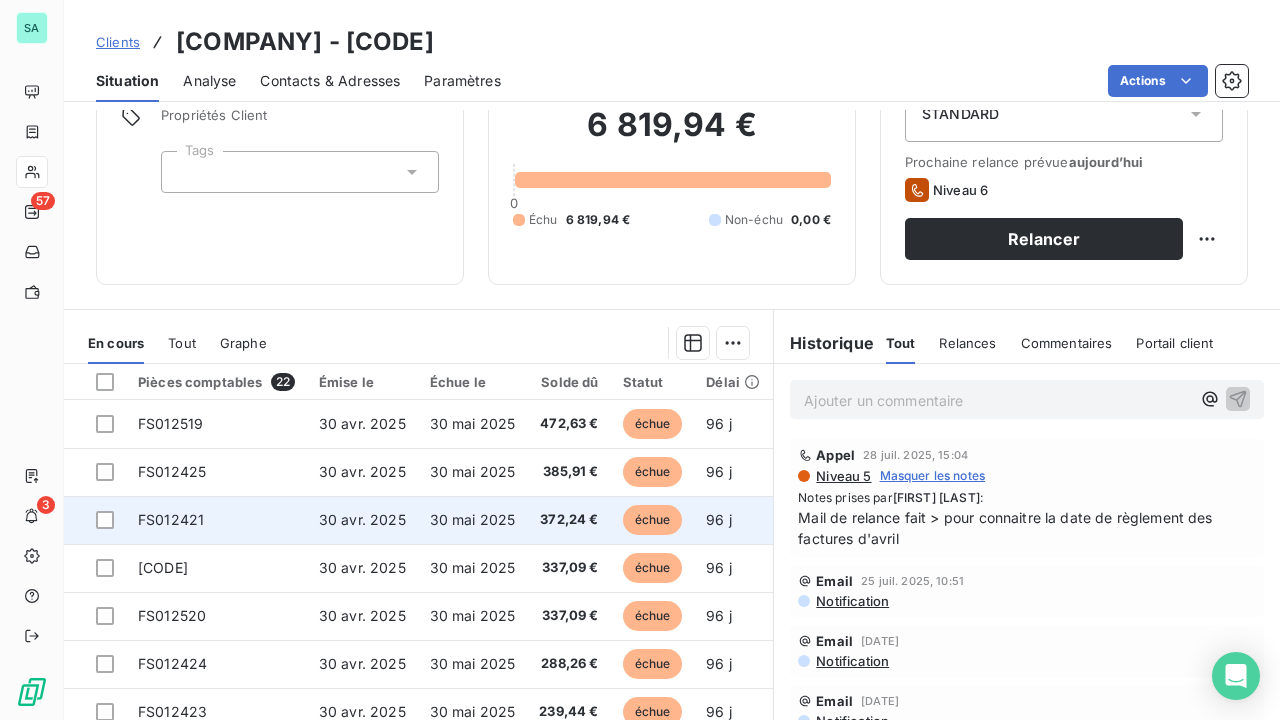 scroll, scrollTop: 185, scrollLeft: 0, axis: vertical 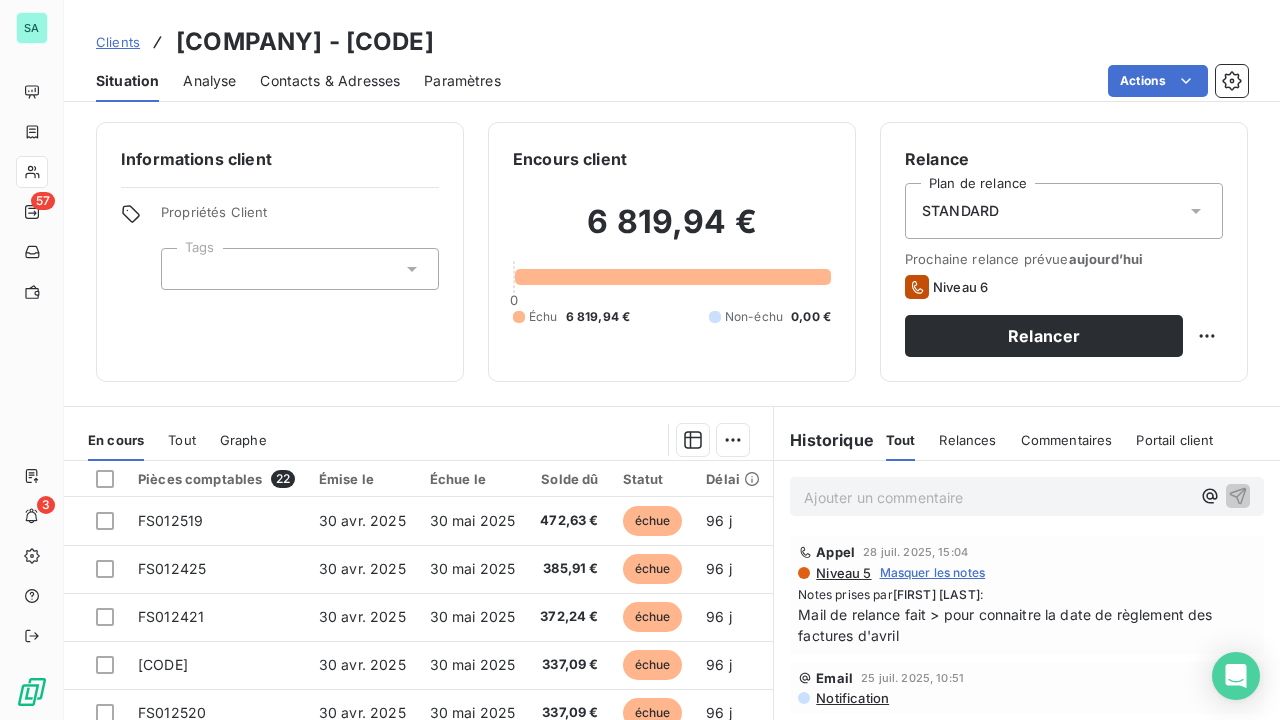 click on "Contacts & Adresses" at bounding box center (330, 81) 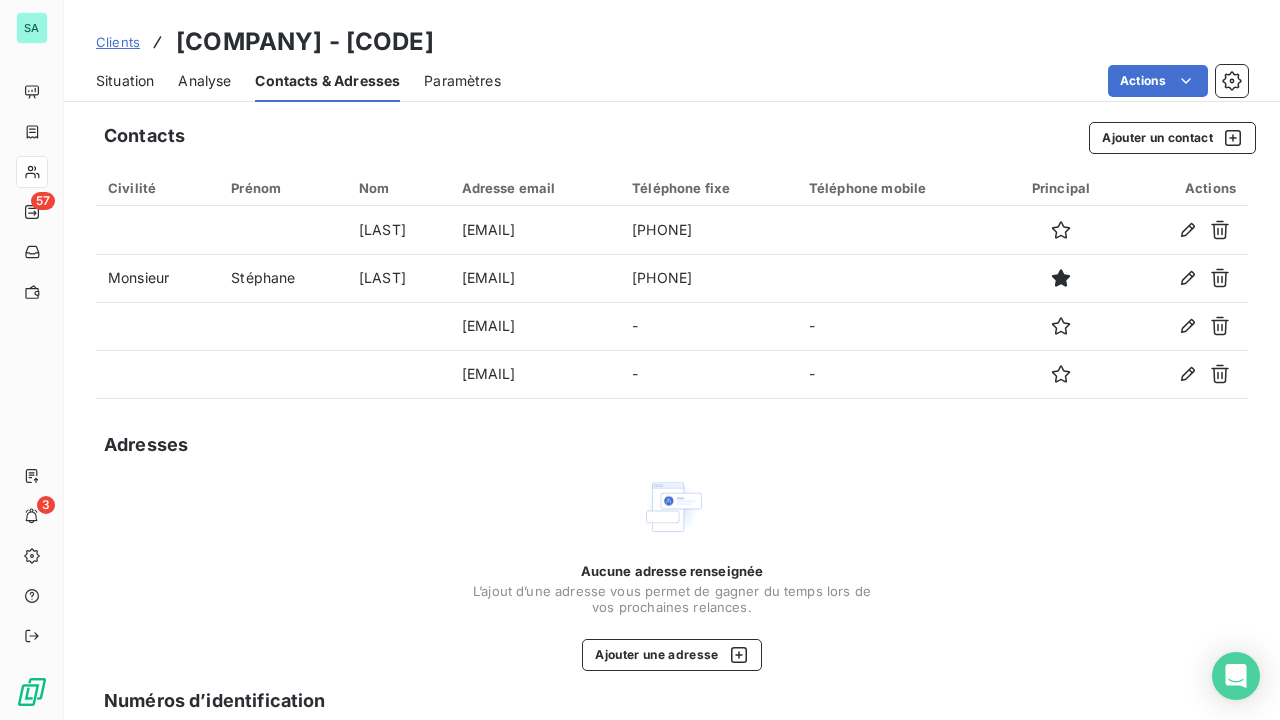 click on "Situation" at bounding box center [125, 81] 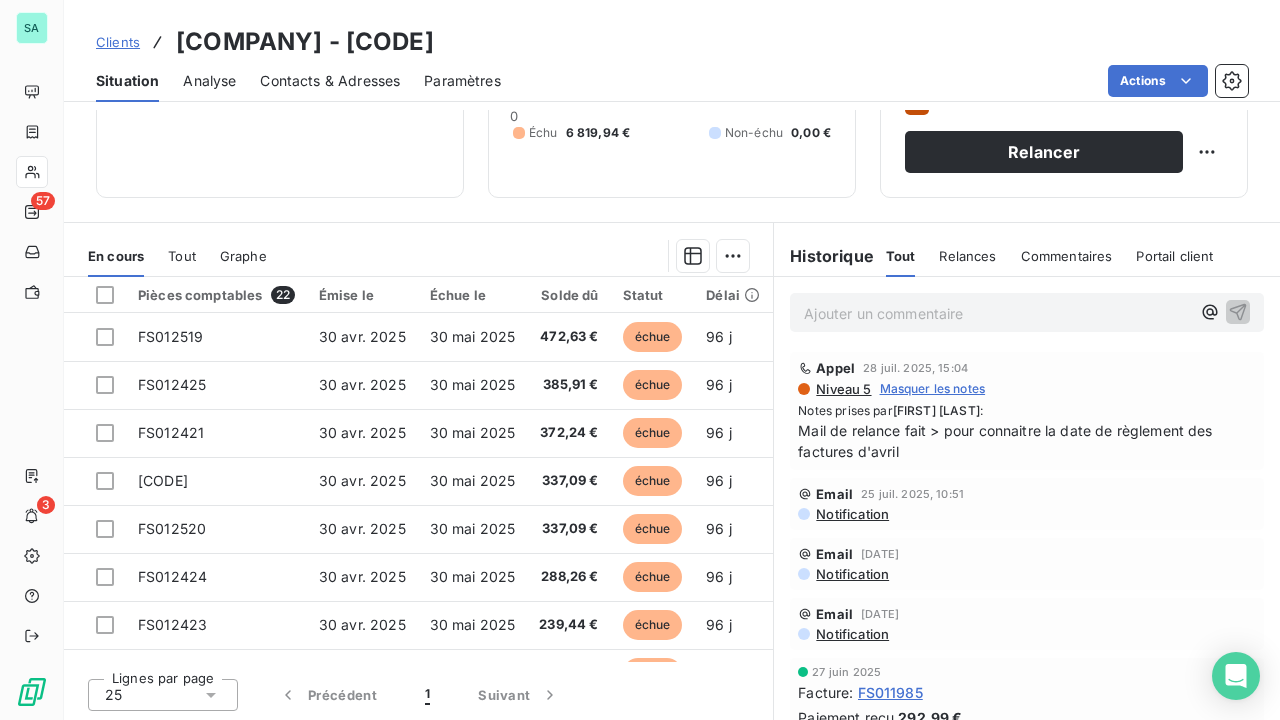 scroll, scrollTop: 185, scrollLeft: 0, axis: vertical 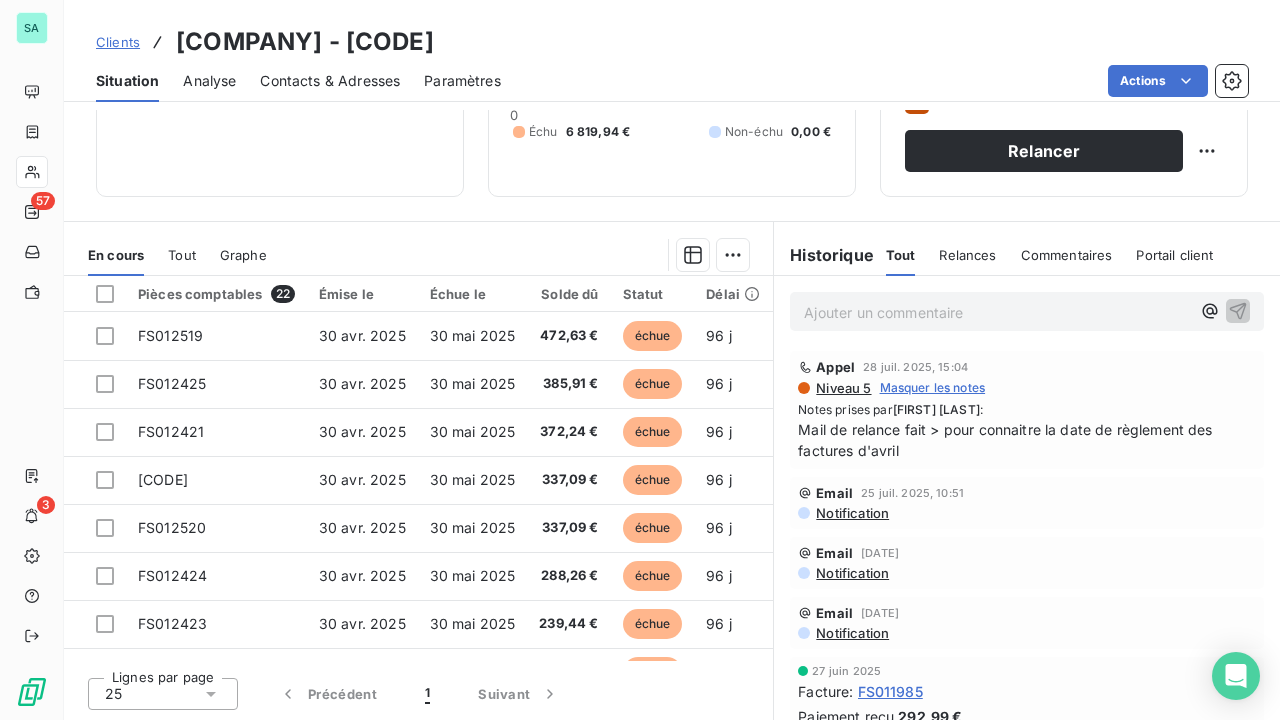 click on "Contacts & Adresses" at bounding box center [330, 81] 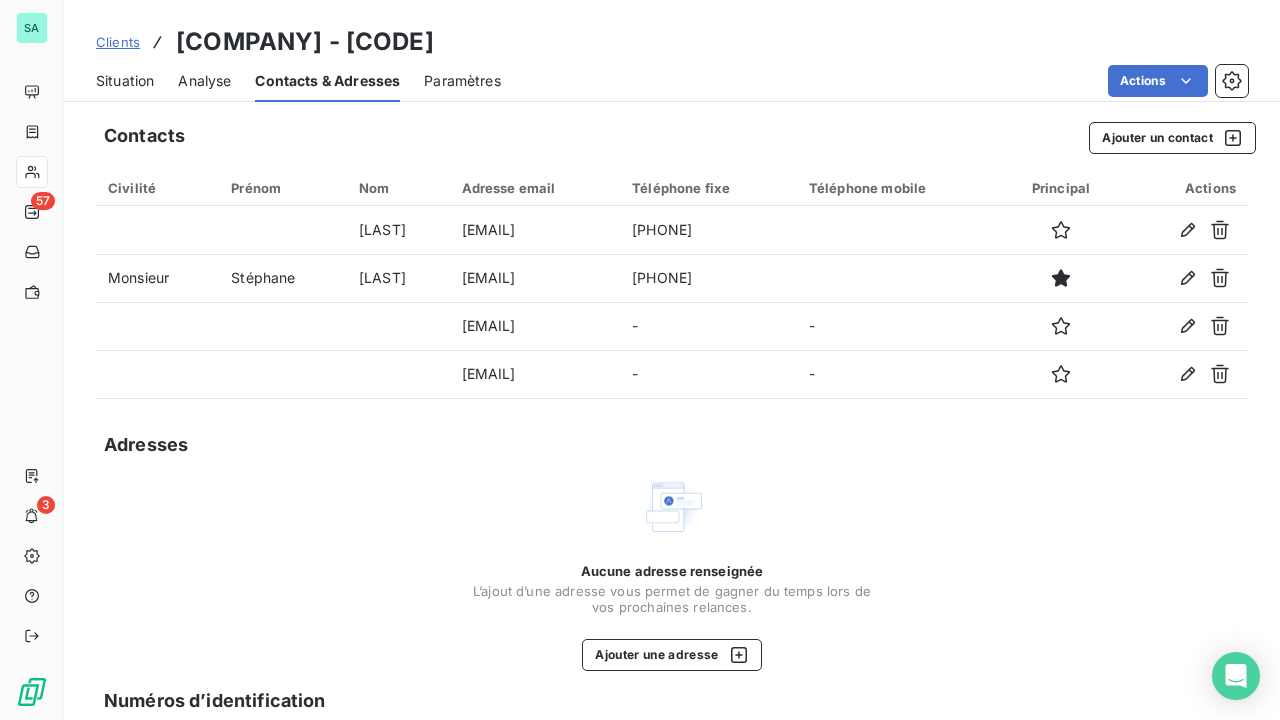 click on "Situation" at bounding box center [125, 81] 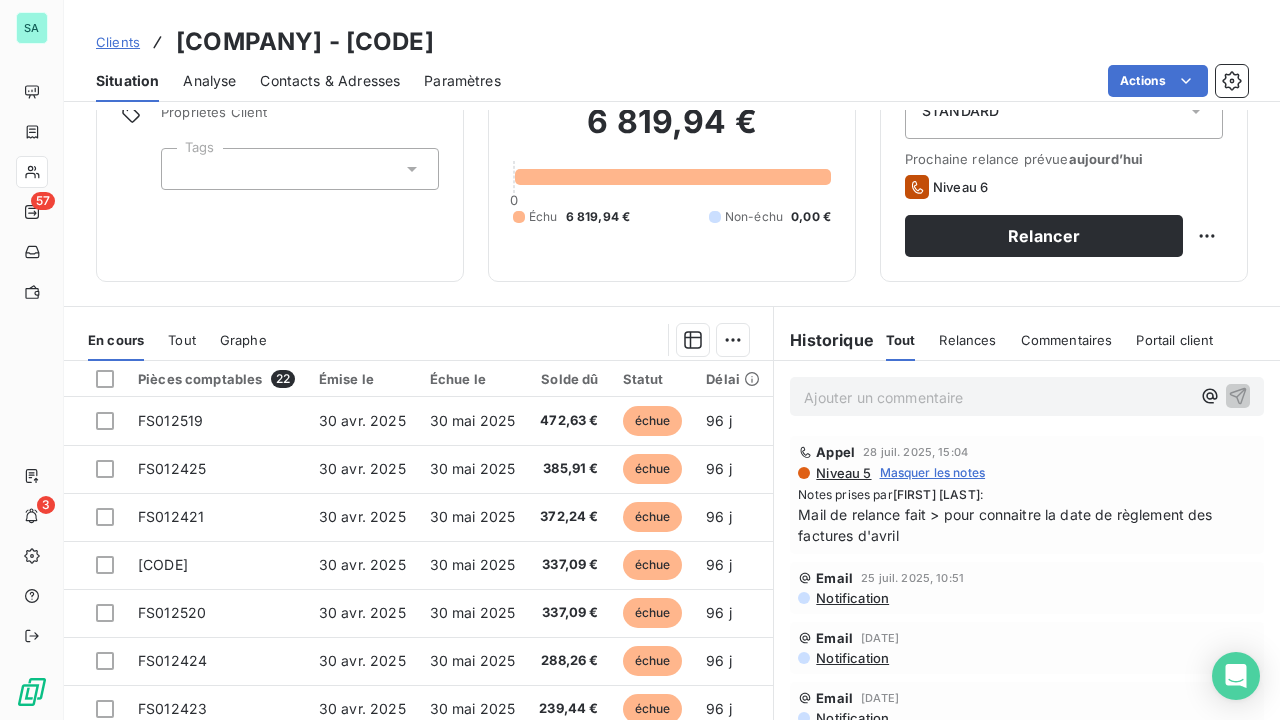 scroll, scrollTop: 185, scrollLeft: 0, axis: vertical 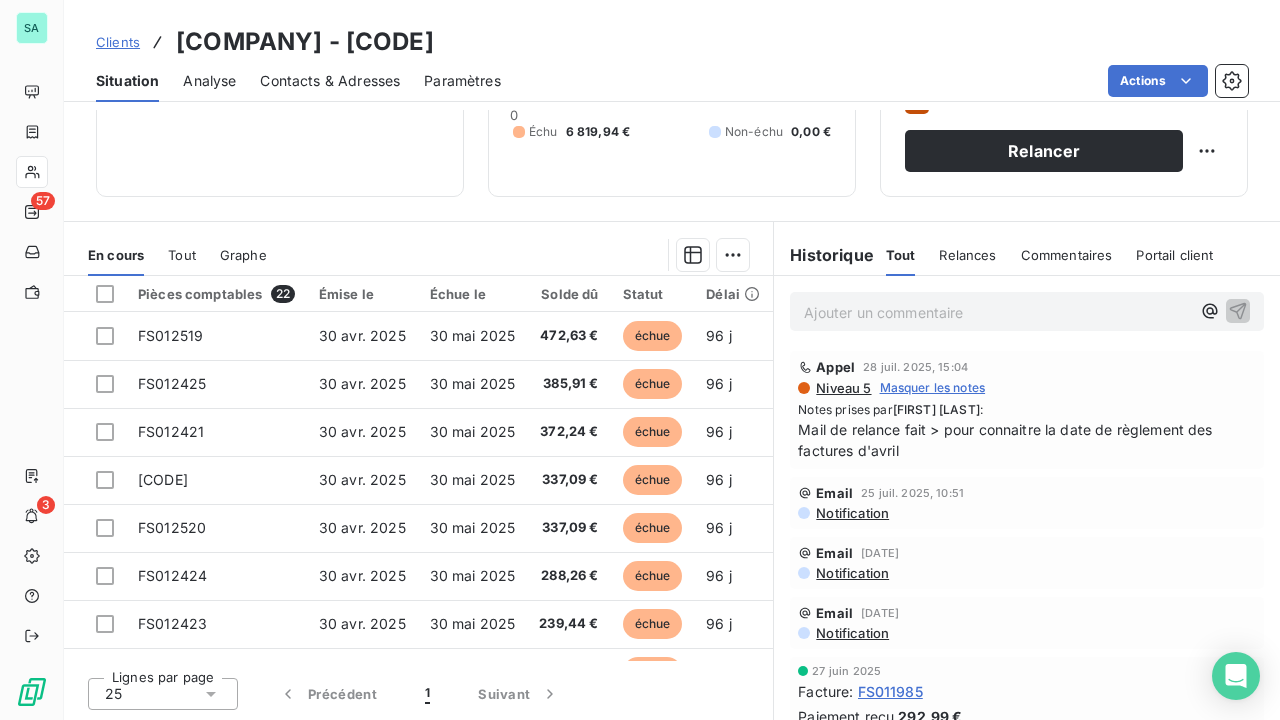 click on "Ajouter un commentaire ﻿" at bounding box center [997, 312] 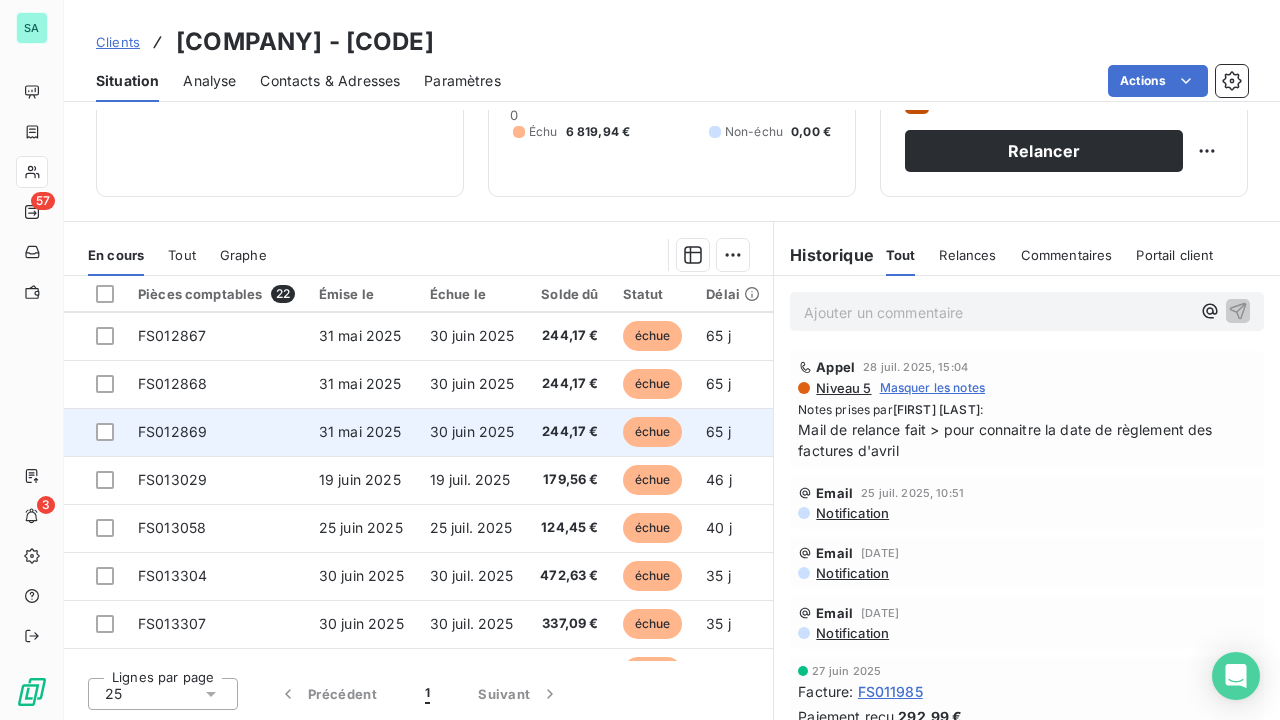 scroll, scrollTop: 515, scrollLeft: 0, axis: vertical 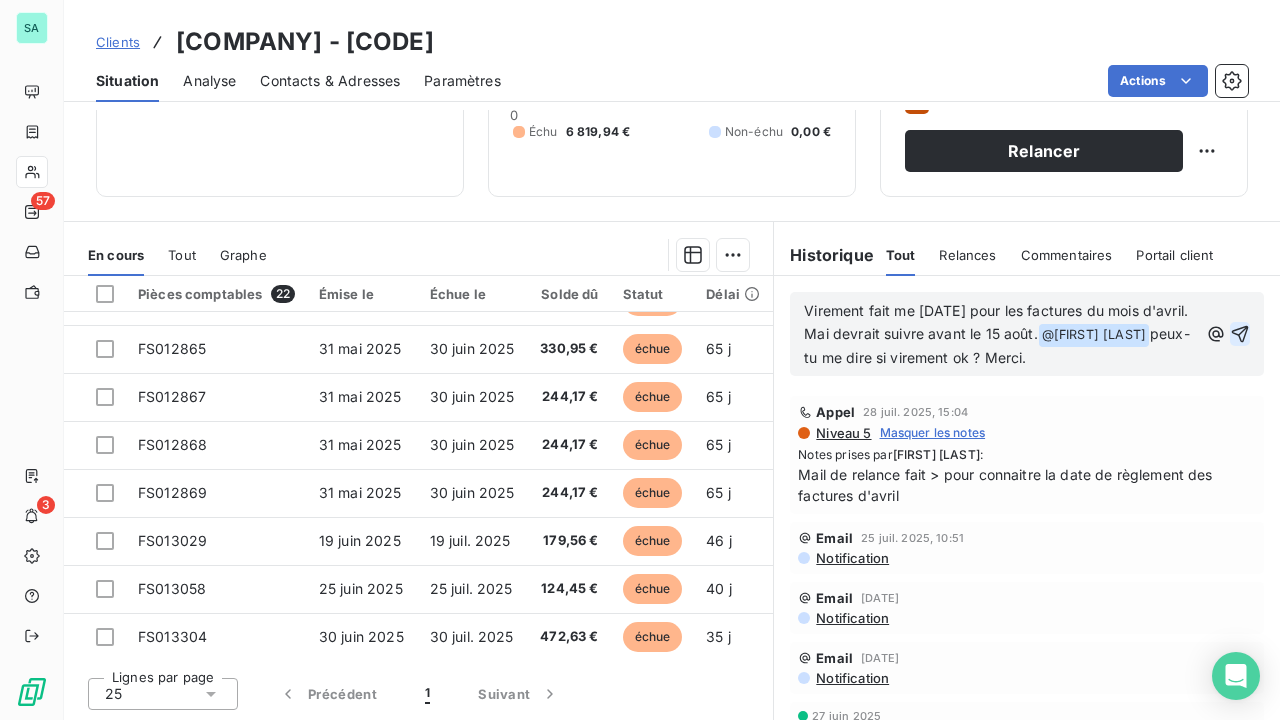 click 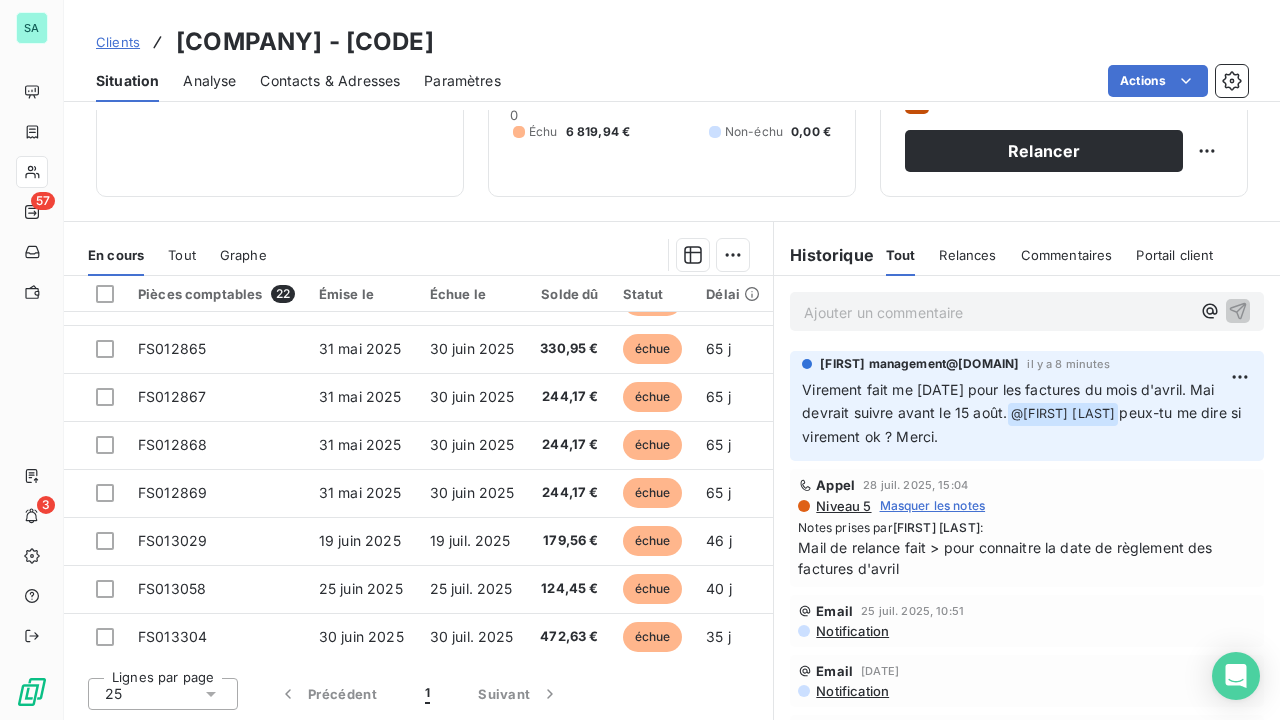 click on "Contacts & Adresses" at bounding box center [330, 81] 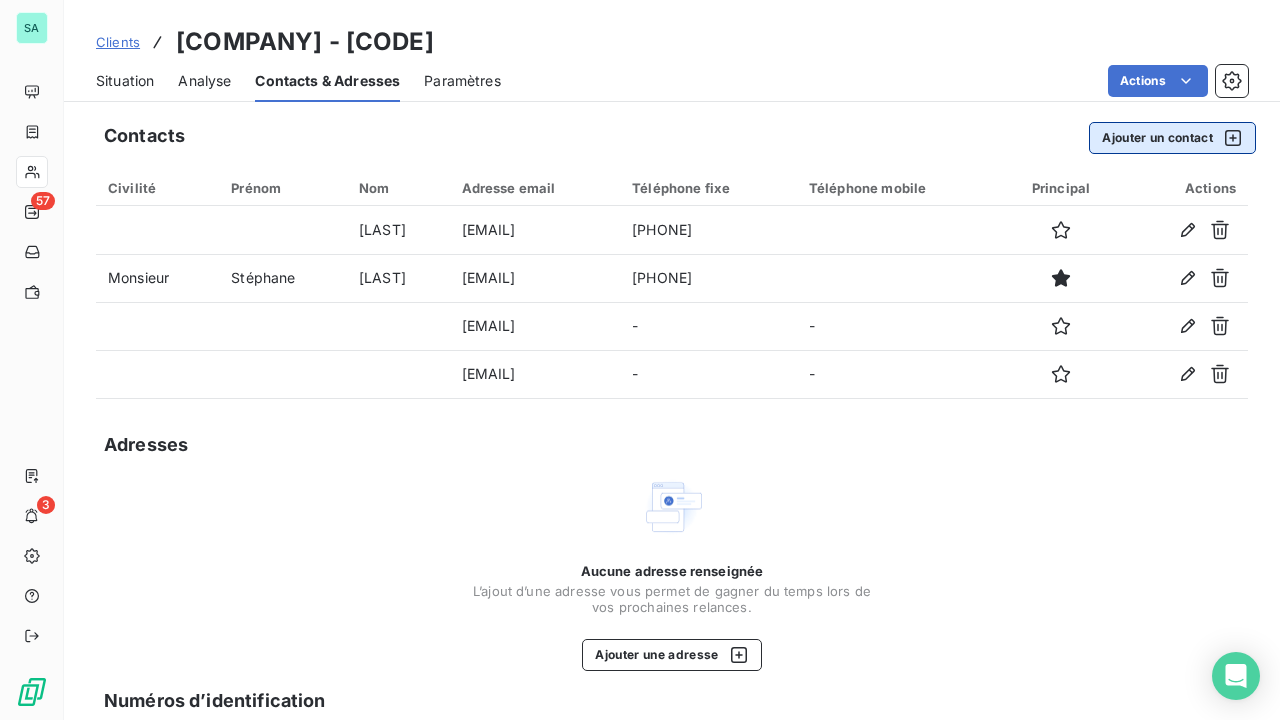 click on "Ajouter un contact" at bounding box center (1172, 138) 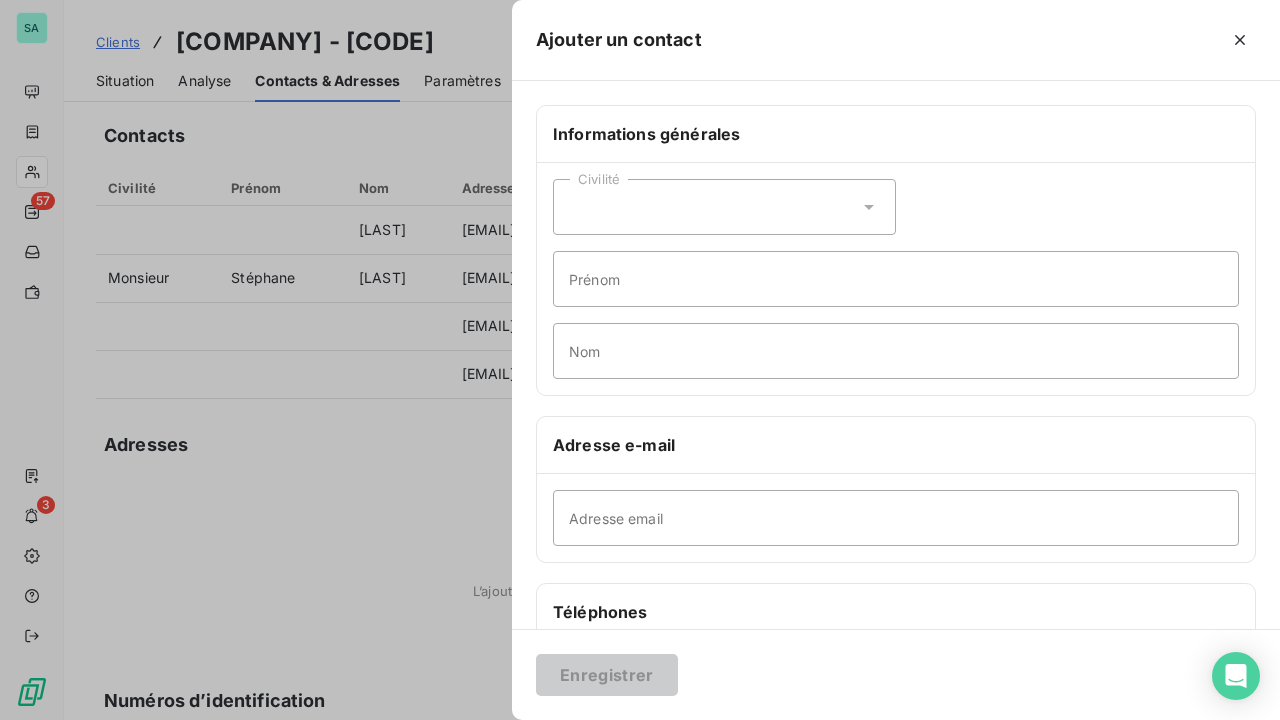 click on "Civilité" at bounding box center (724, 207) 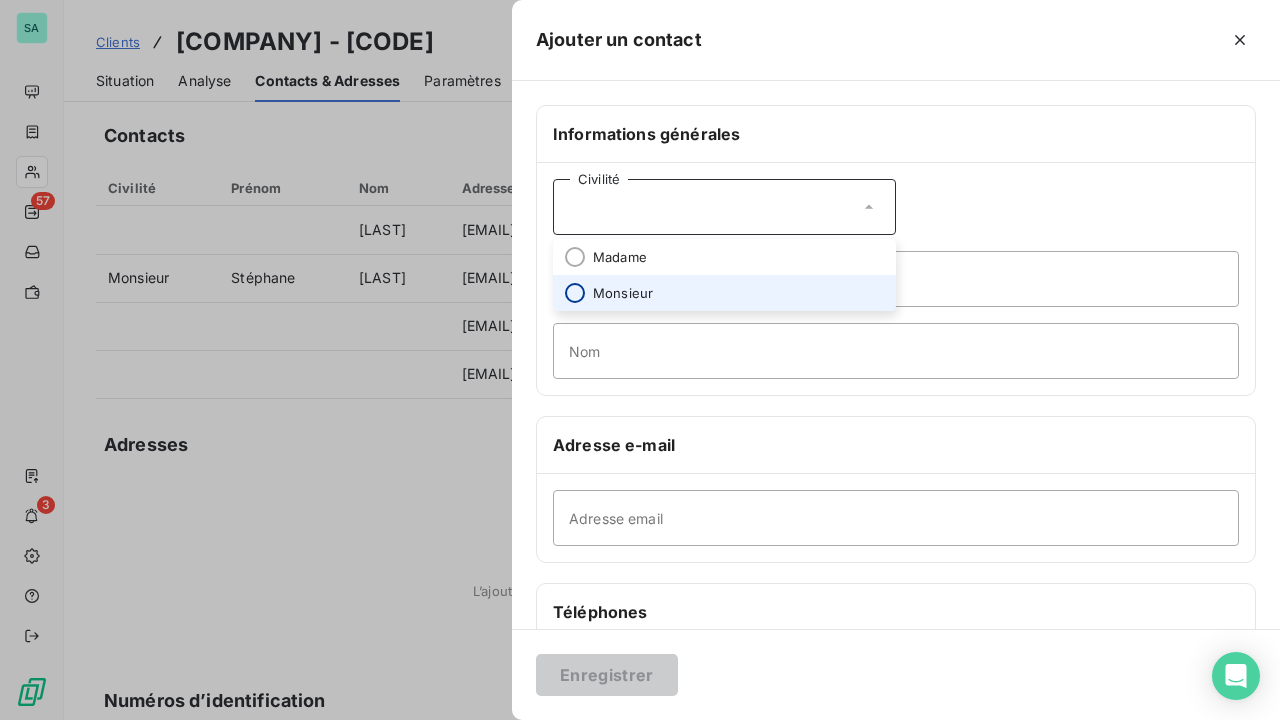 click at bounding box center [575, 293] 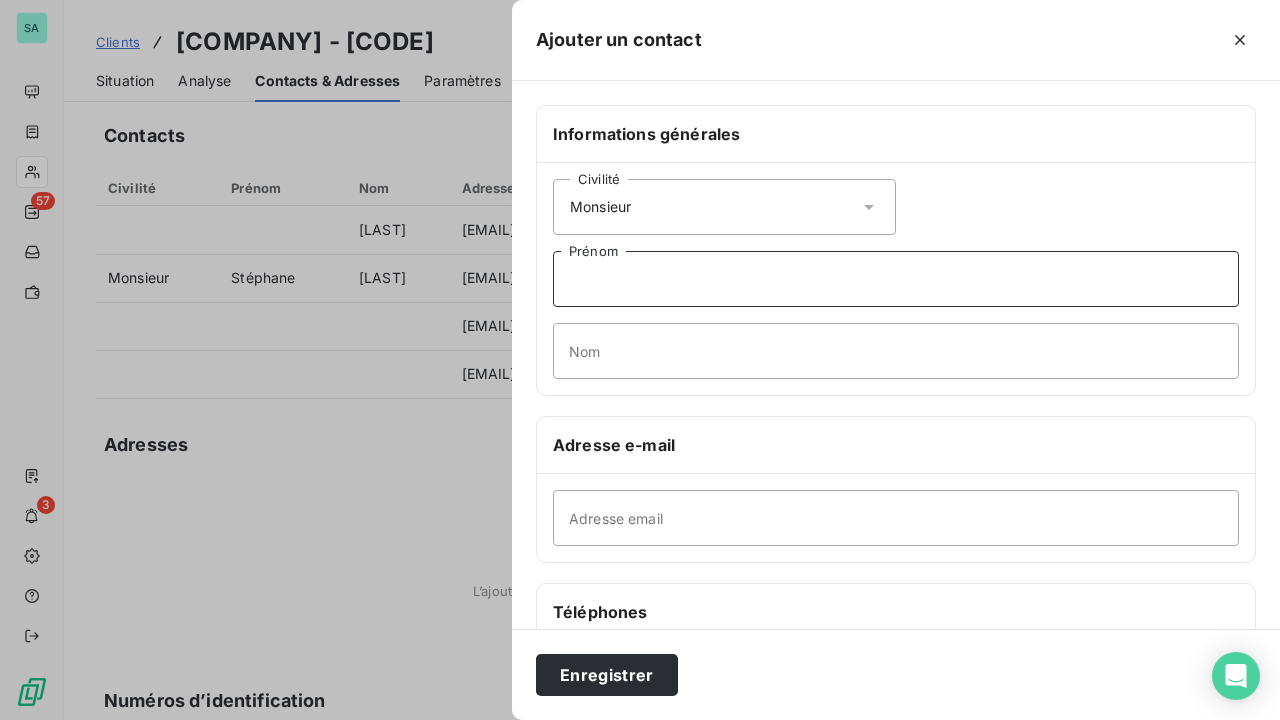 click on "Prénom" at bounding box center (896, 279) 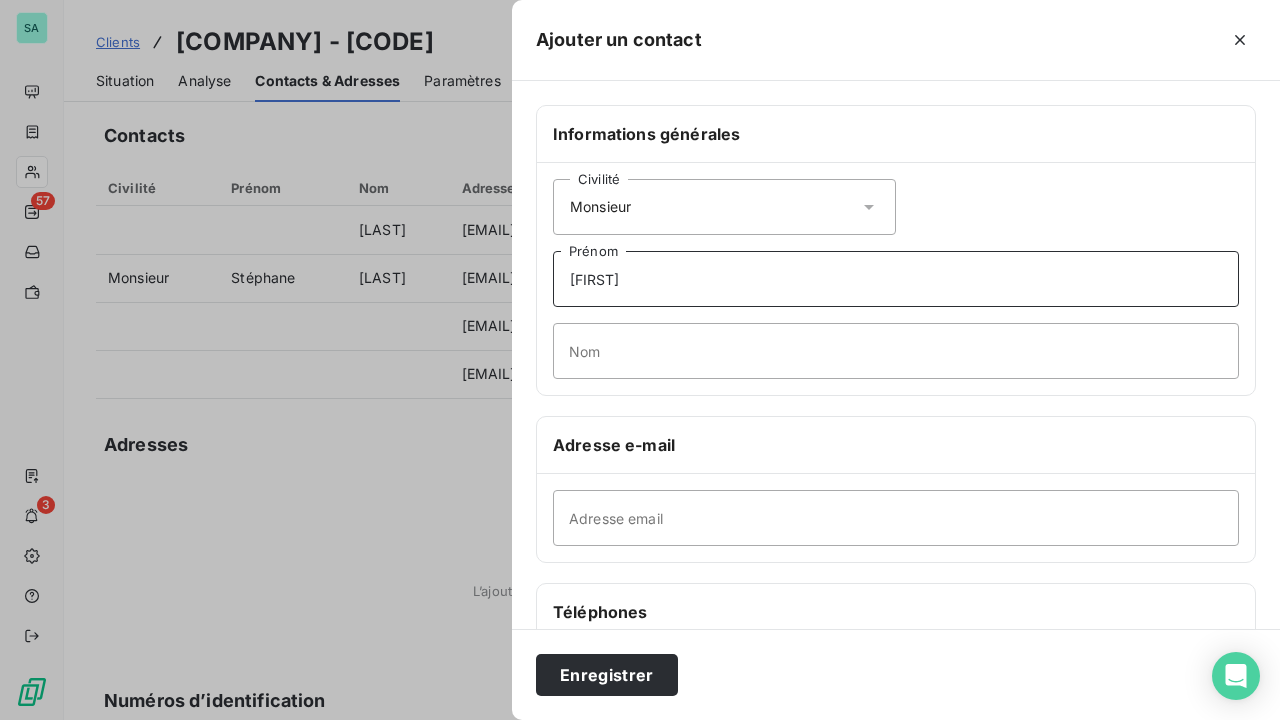 type on "[FIRST]" 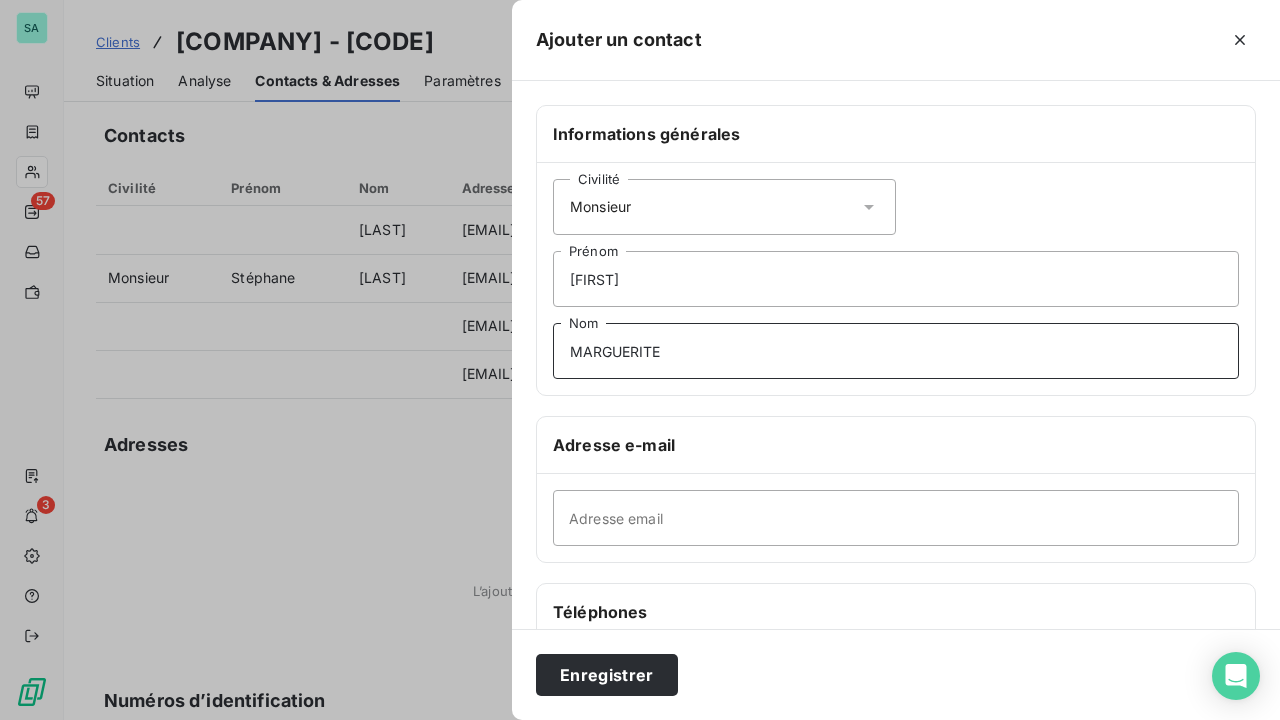 type on "MARGUERITE" 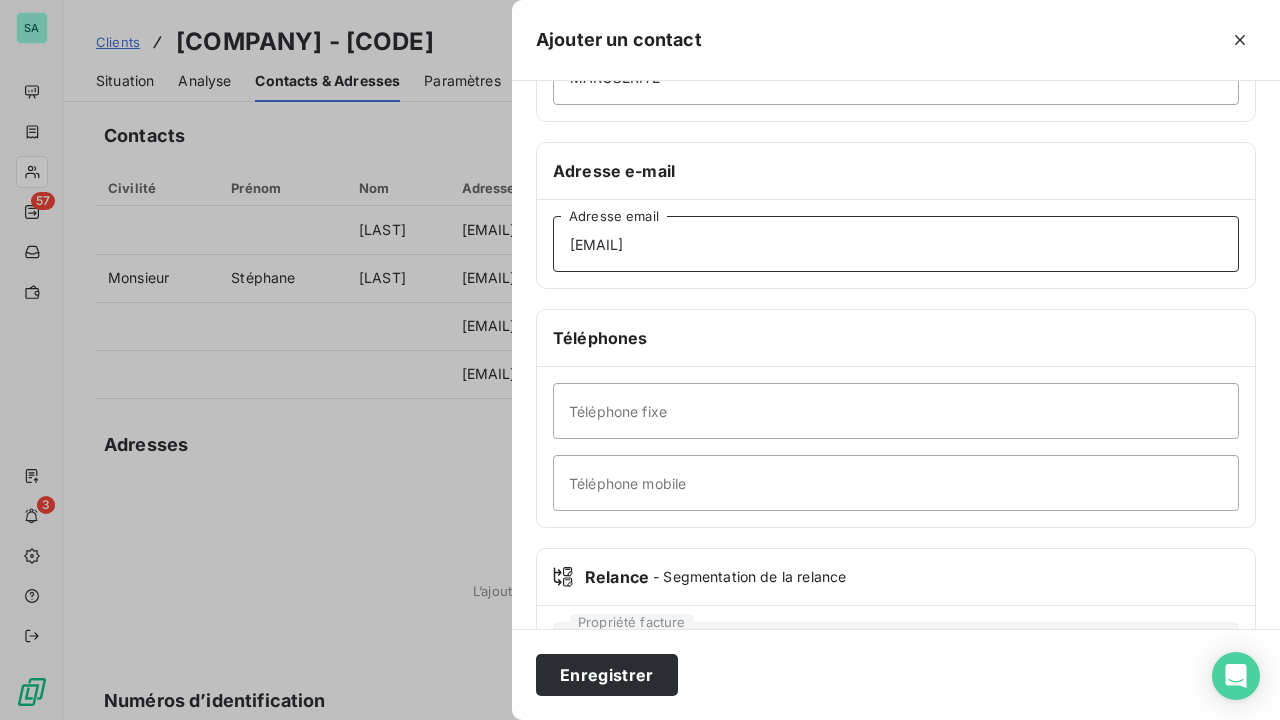 scroll, scrollTop: 300, scrollLeft: 0, axis: vertical 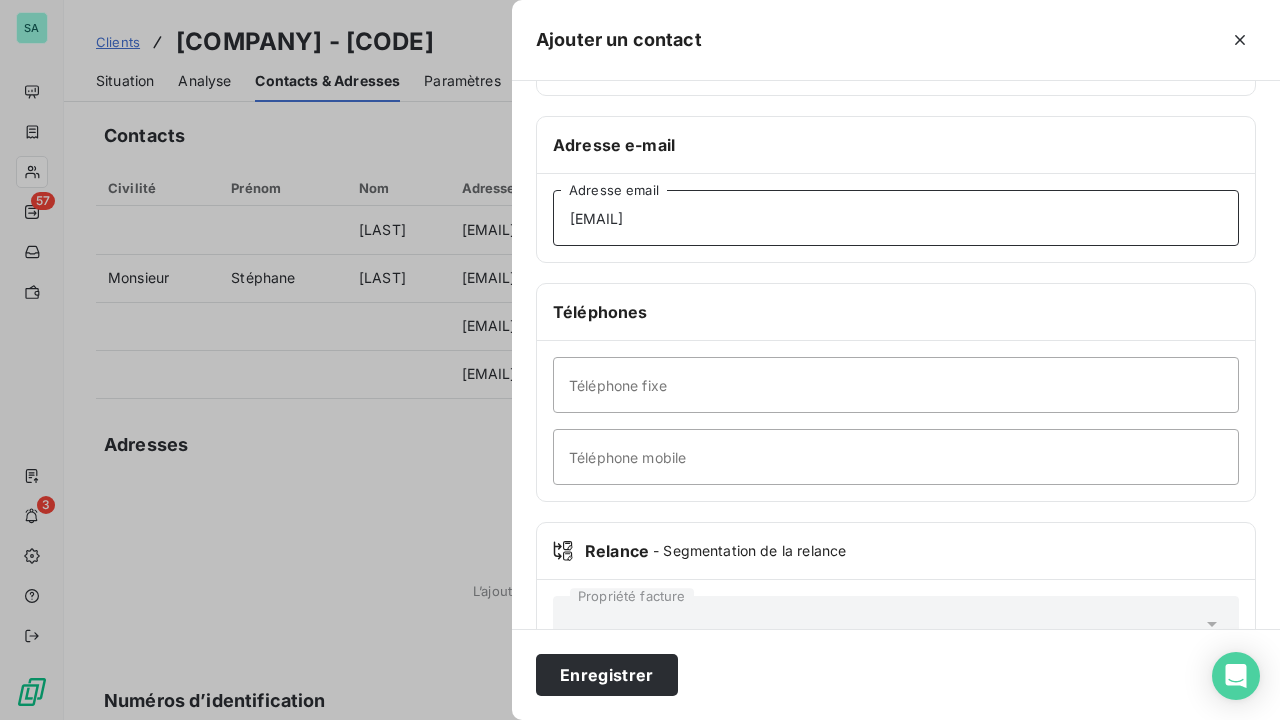 type on "[EMAIL]" 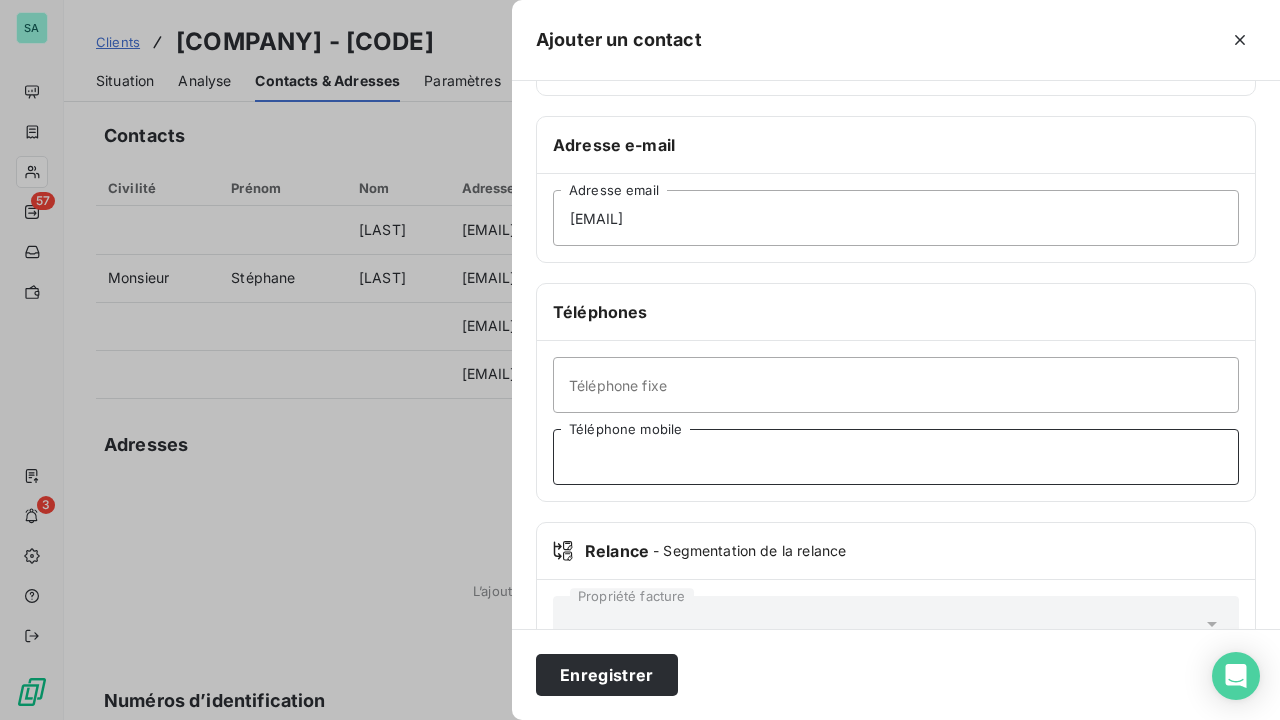 click on "Téléphone mobile" at bounding box center [896, 457] 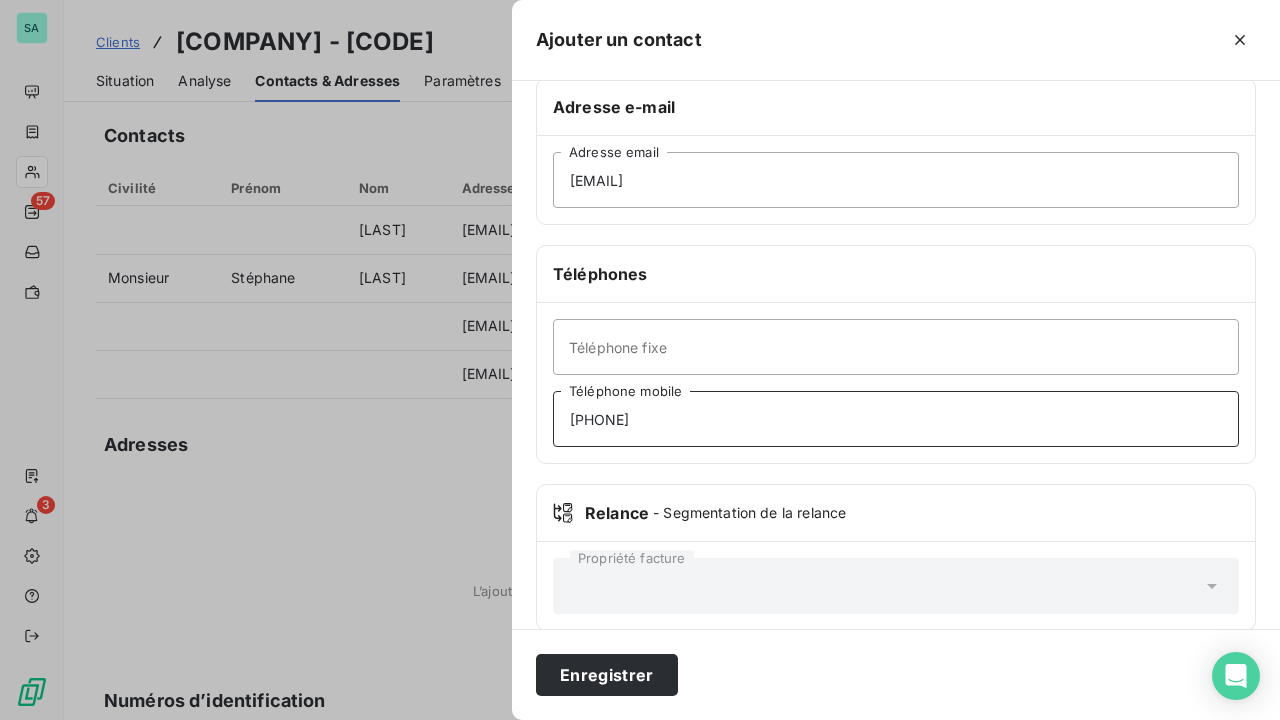scroll, scrollTop: 359, scrollLeft: 0, axis: vertical 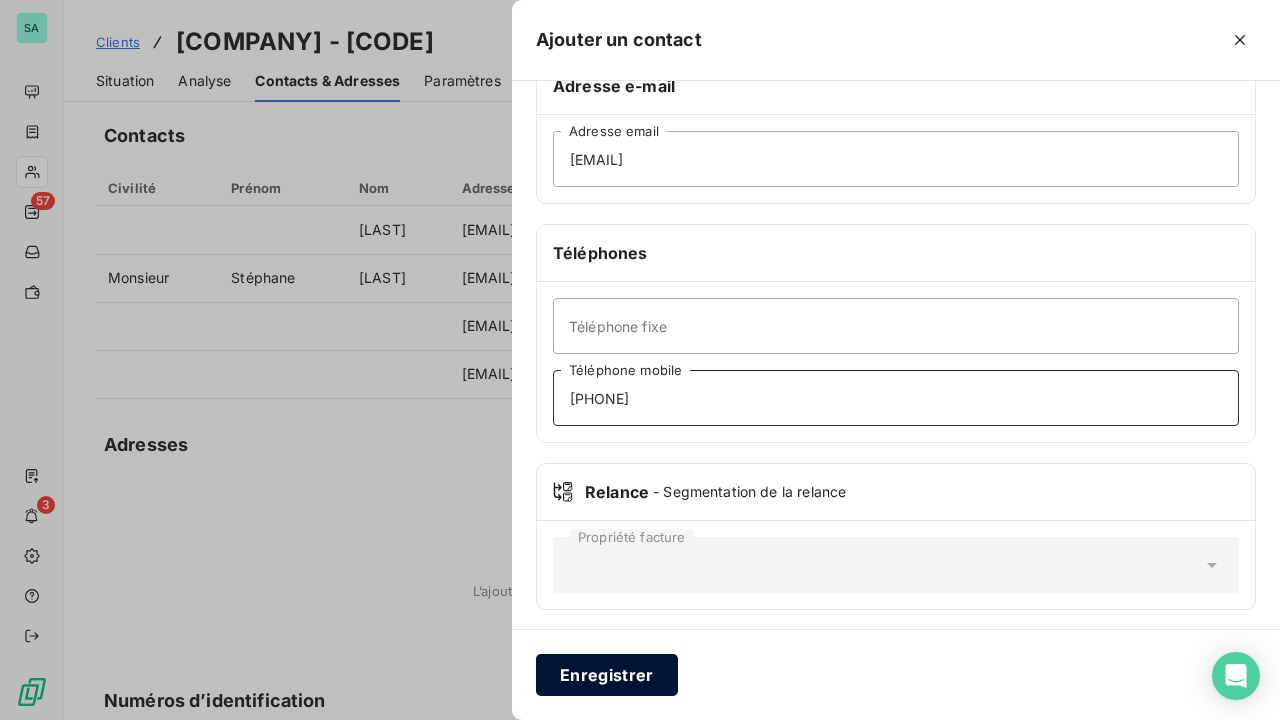 type on "[PHONE]" 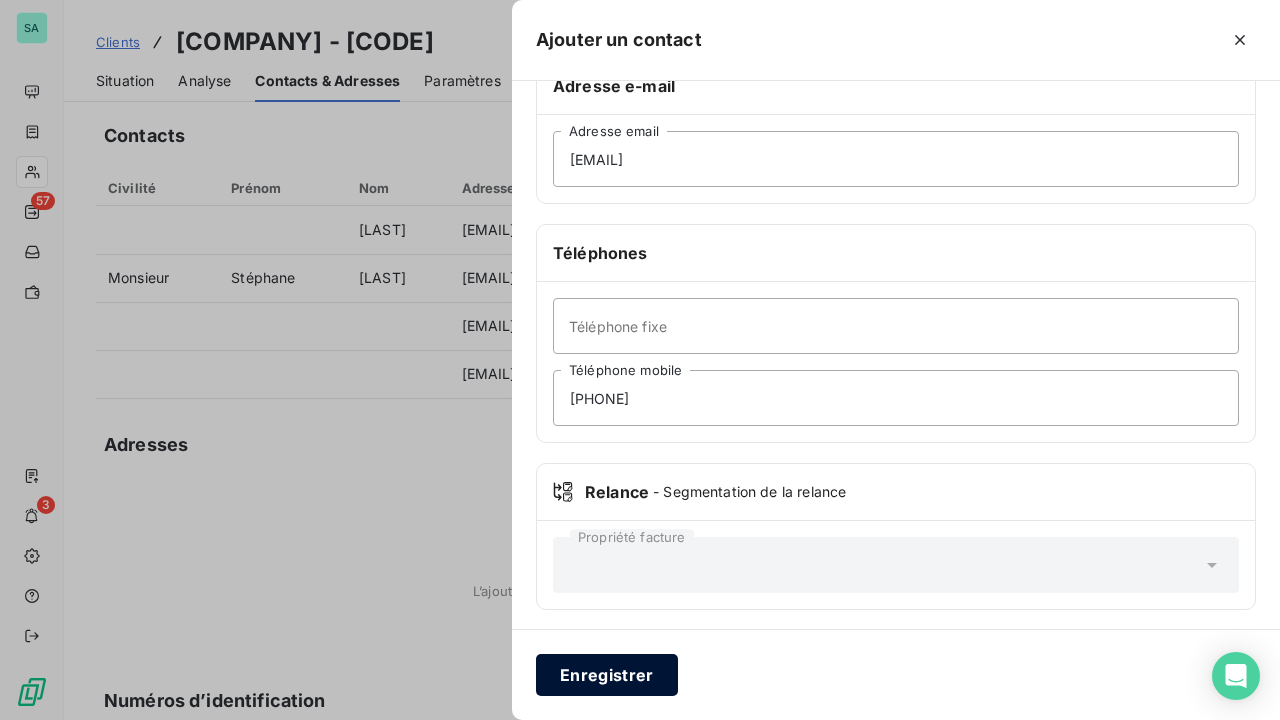click on "Enregistrer" at bounding box center [607, 675] 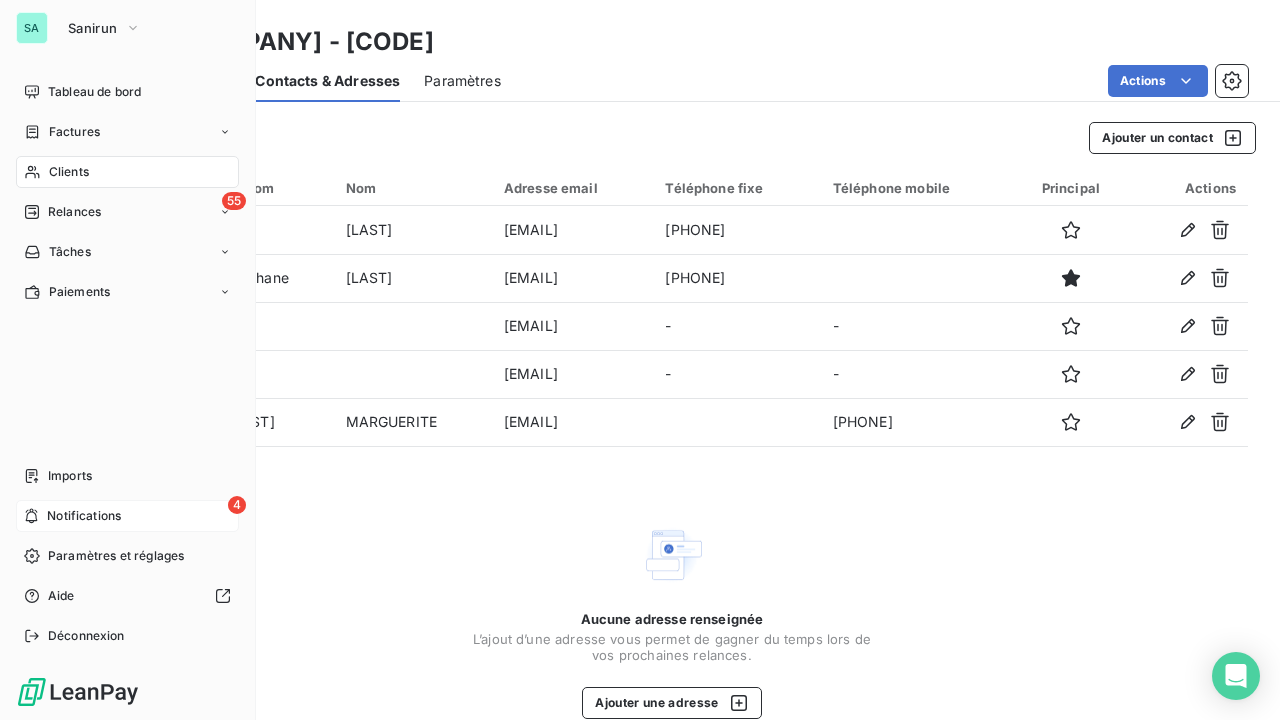 click on "Notifications" at bounding box center (84, 516) 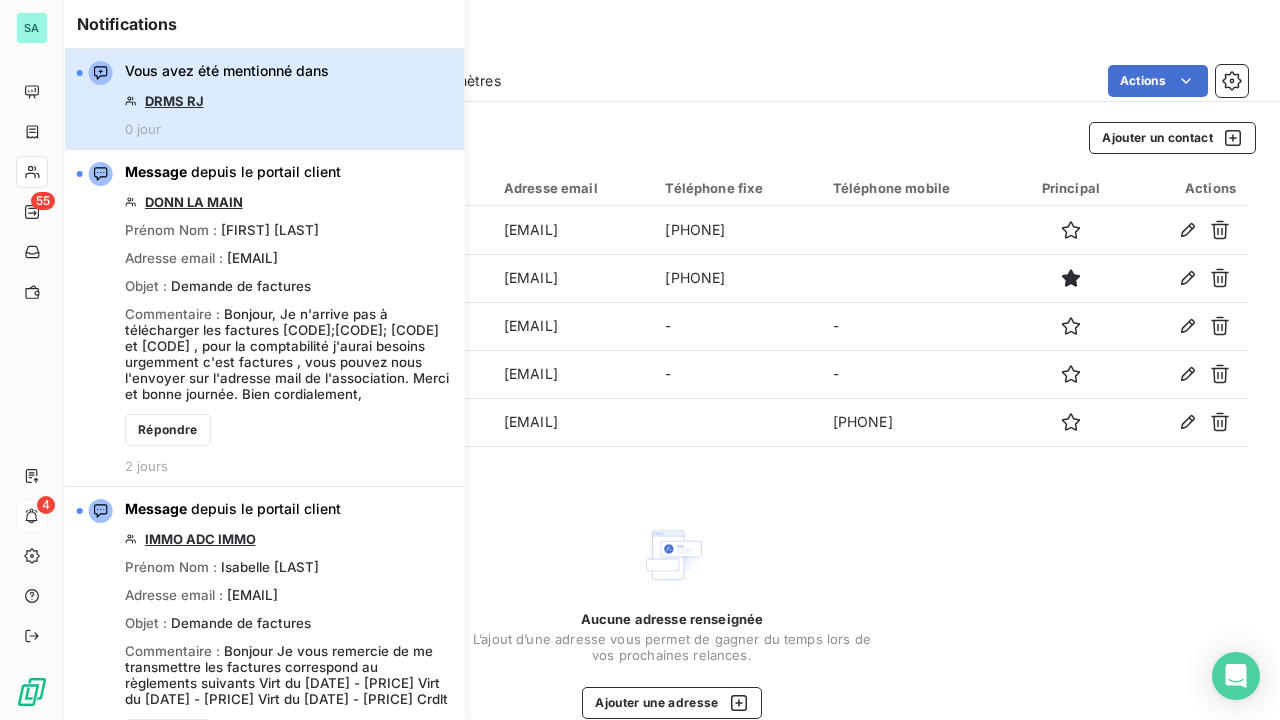click on "Vous avez été mentionné dans DRMS RJ 0 jour" at bounding box center [227, 99] 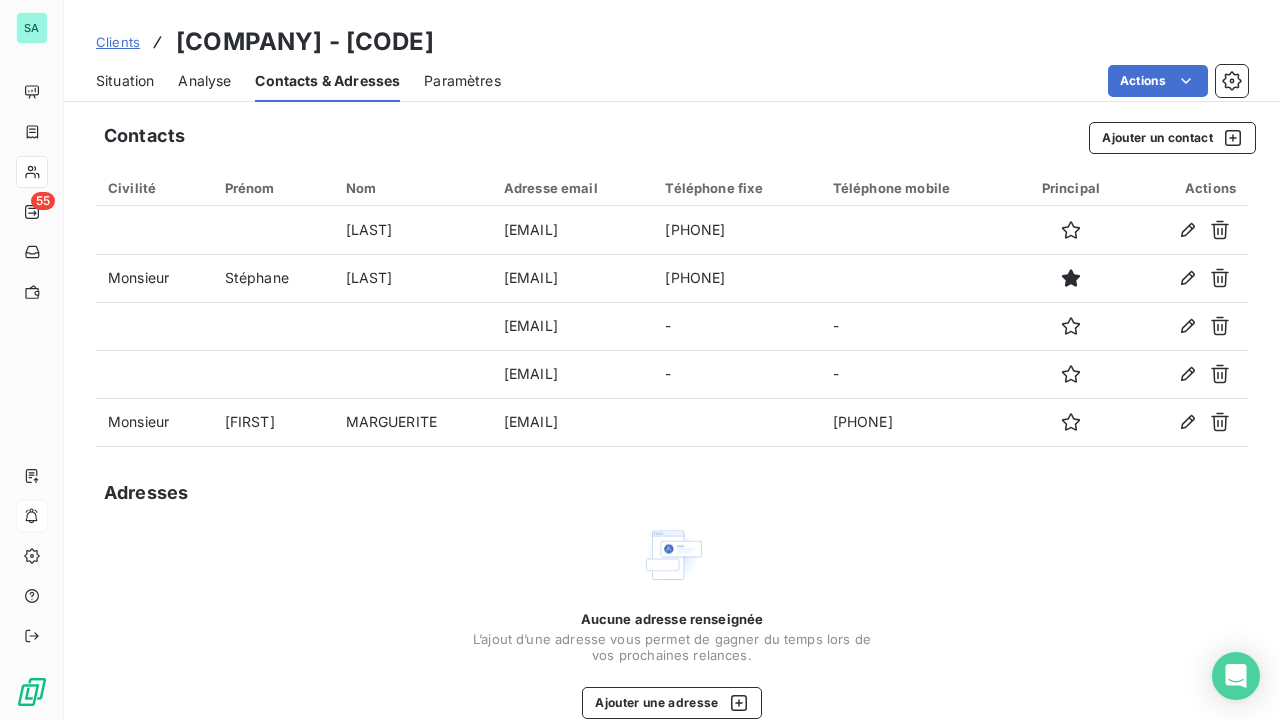click on "Situation" at bounding box center [125, 81] 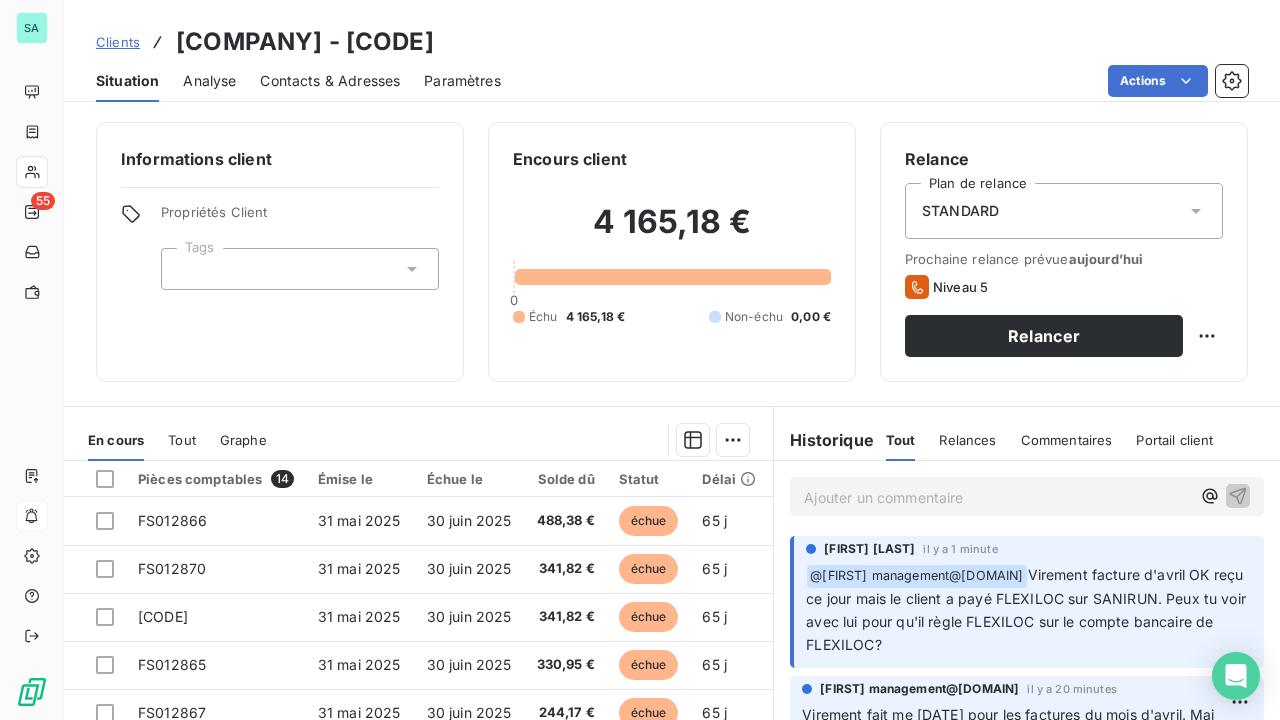 click on "Ajouter un commentaire ﻿" at bounding box center (997, 497) 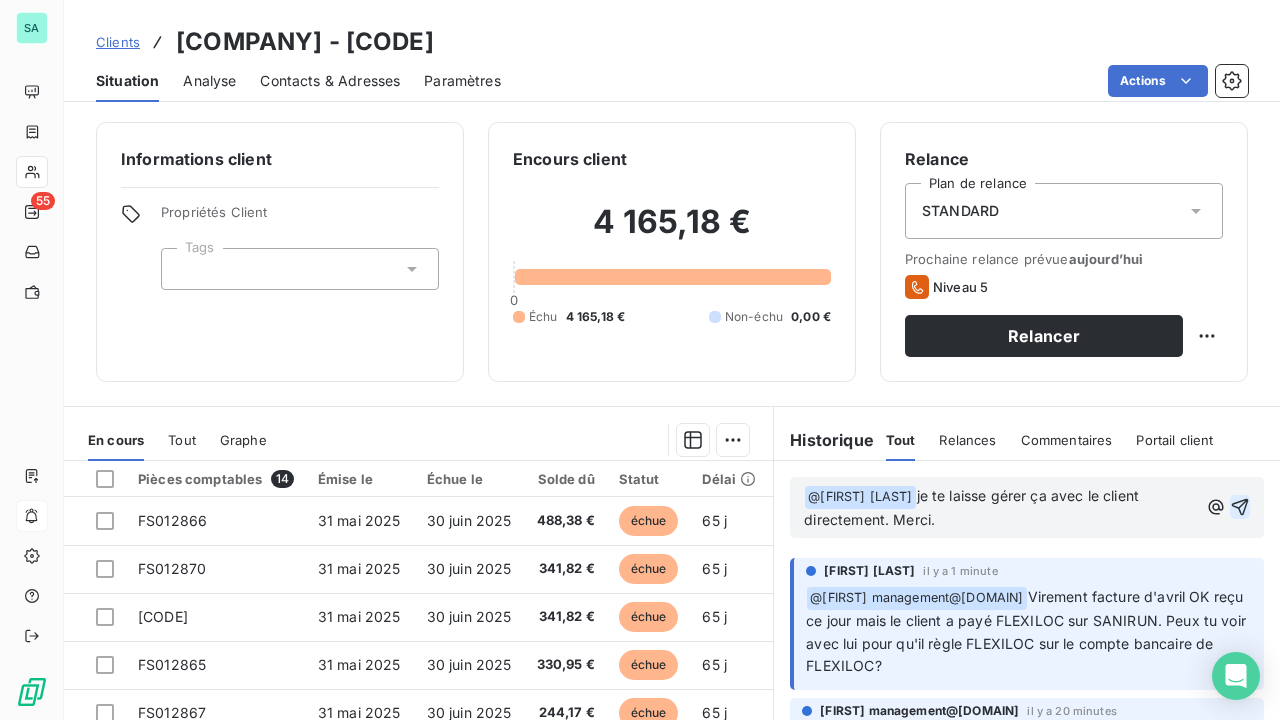 click 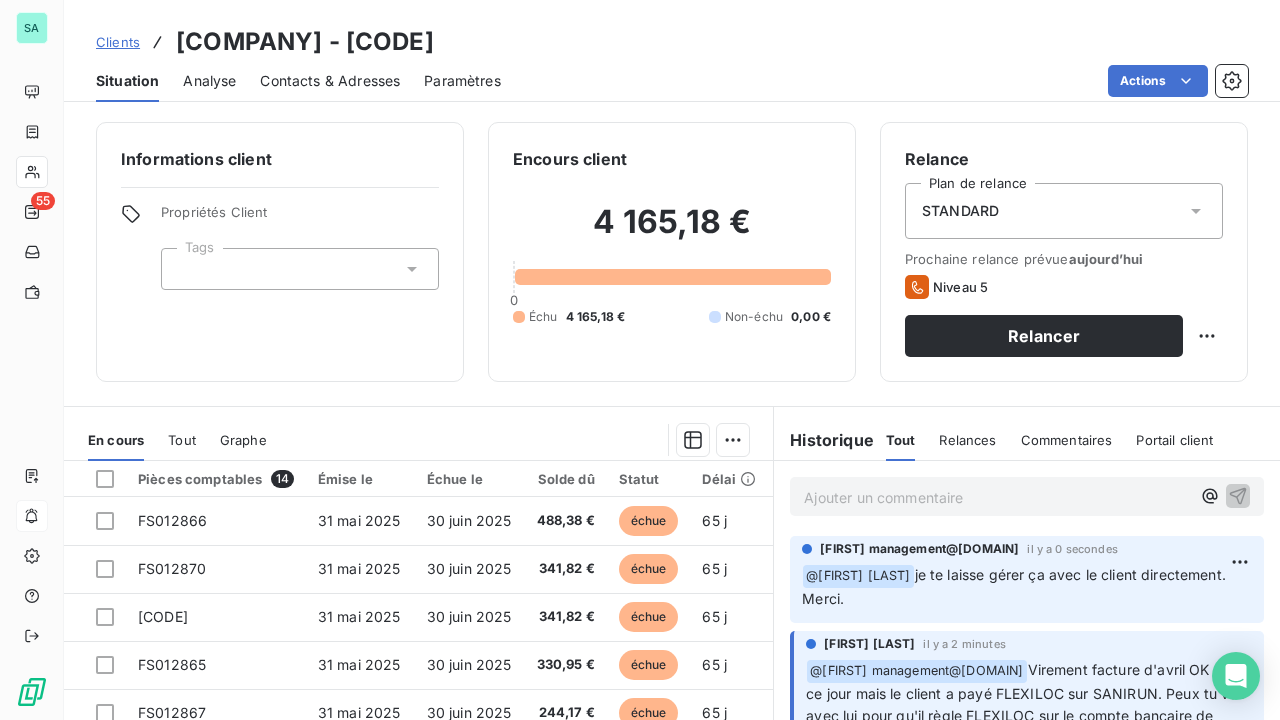 click on "Clients" at bounding box center [118, 42] 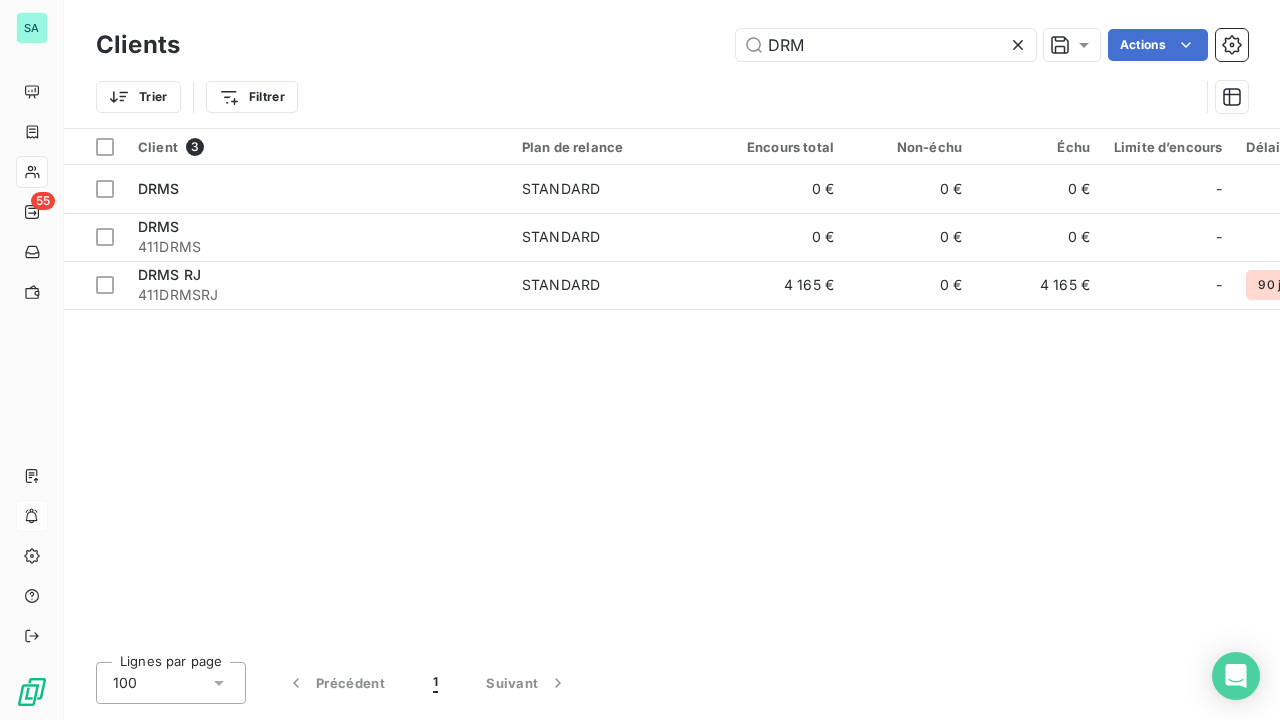 click 